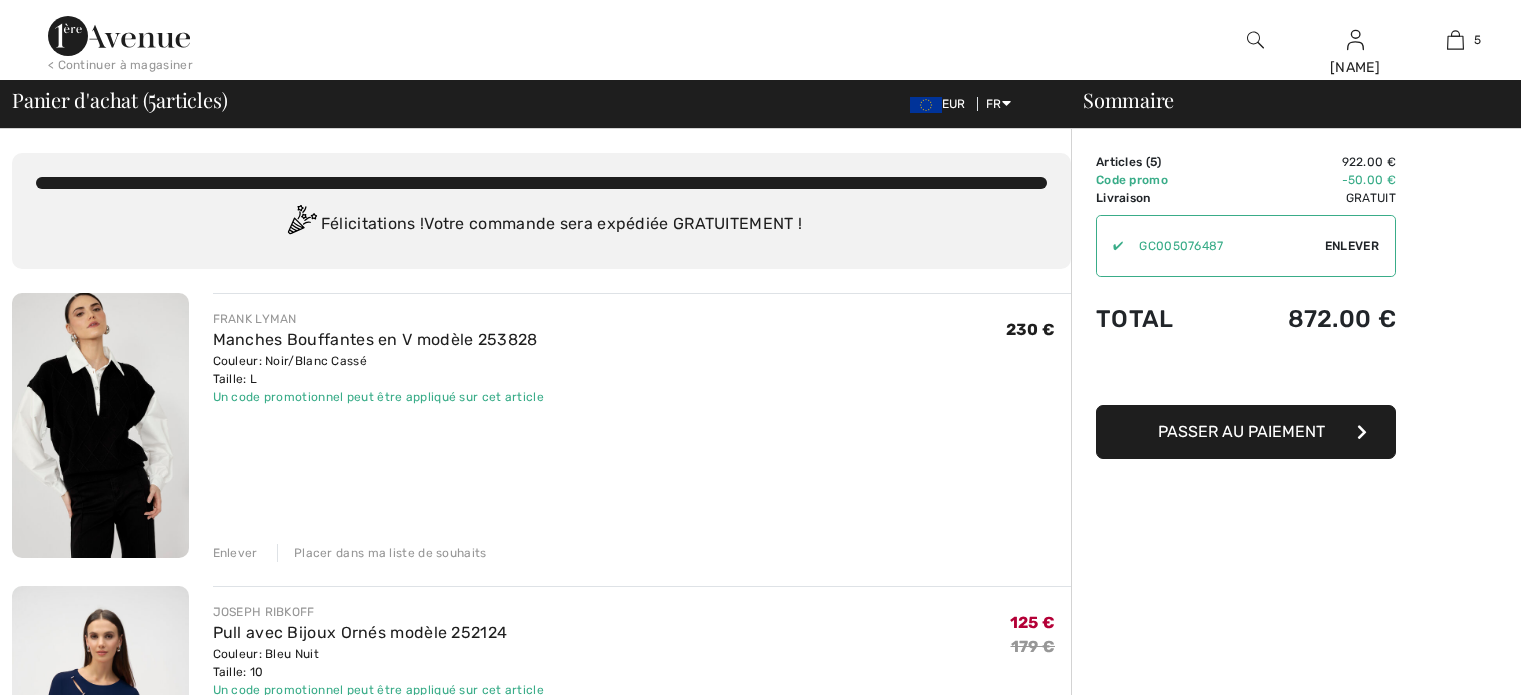 scroll, scrollTop: 0, scrollLeft: 0, axis: both 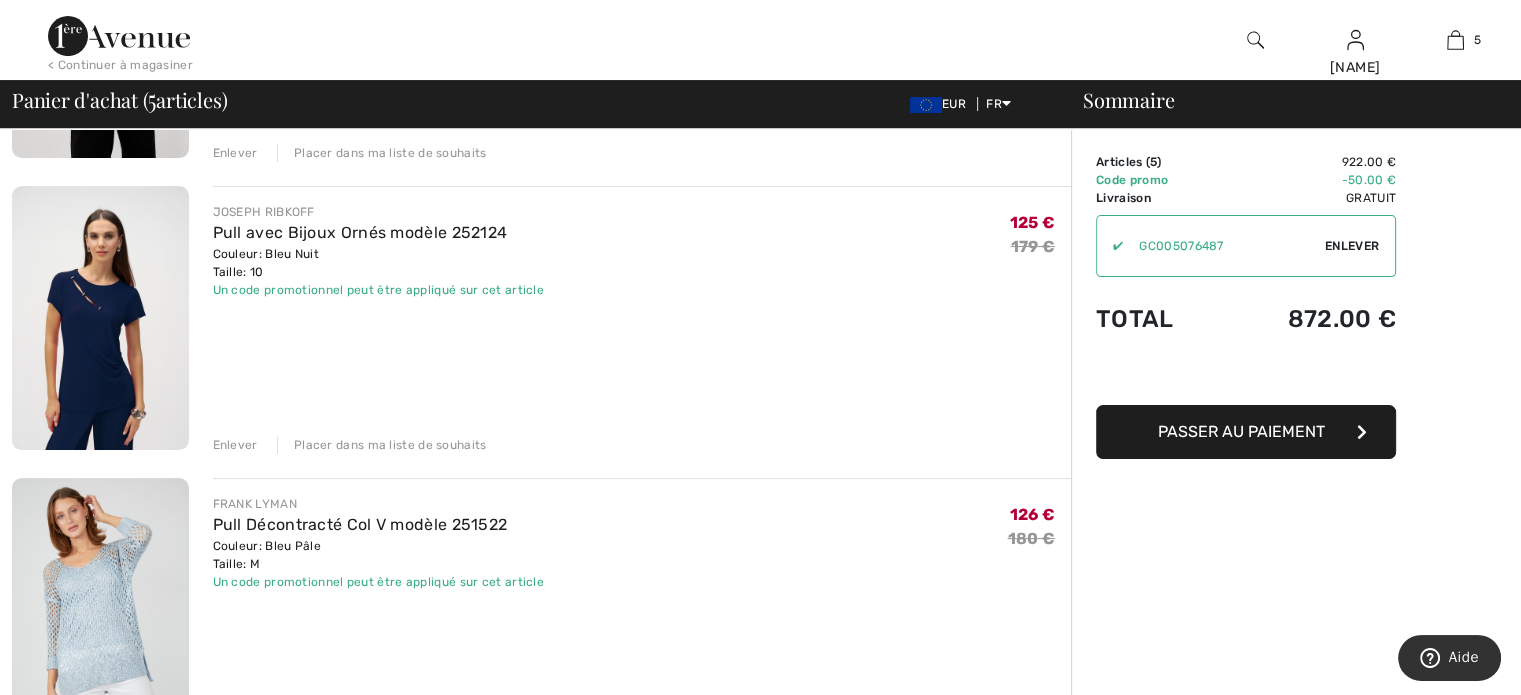 click at bounding box center [100, 318] 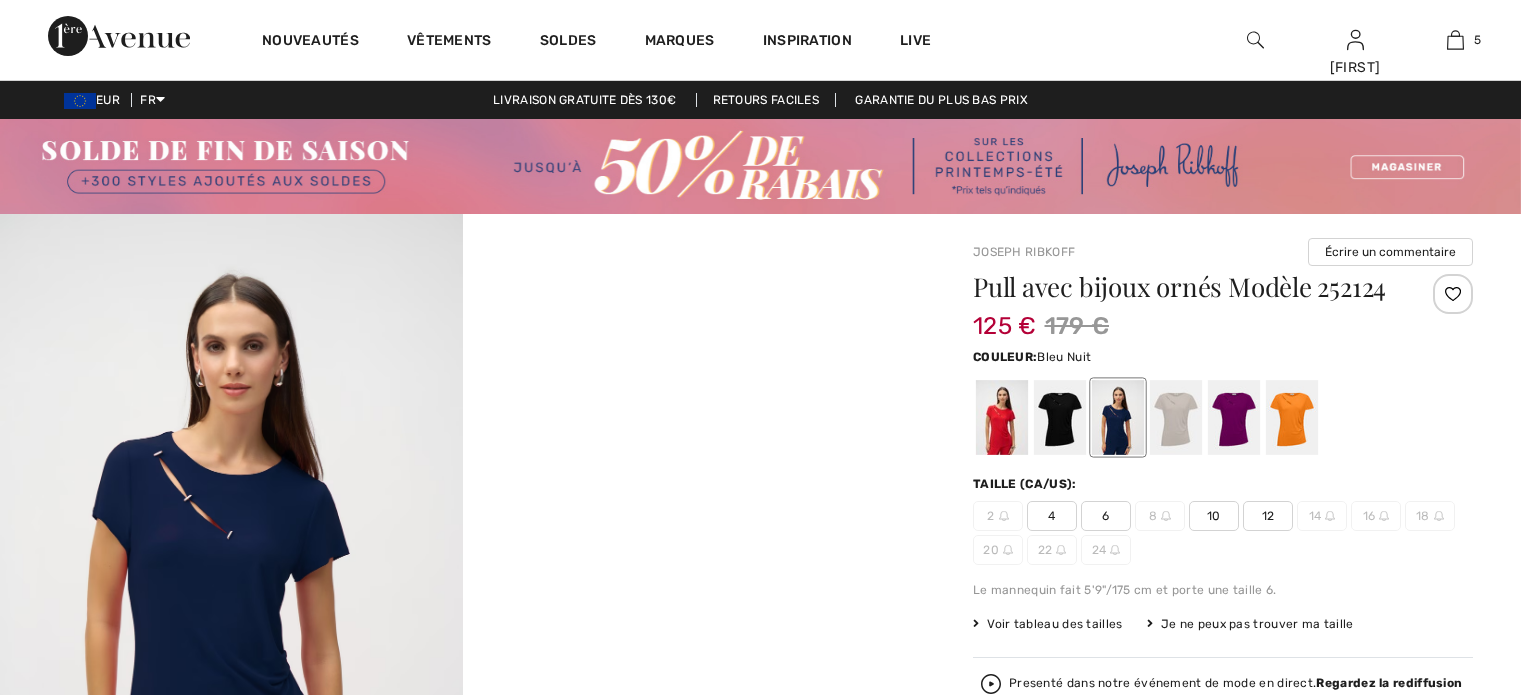 scroll, scrollTop: 0, scrollLeft: 0, axis: both 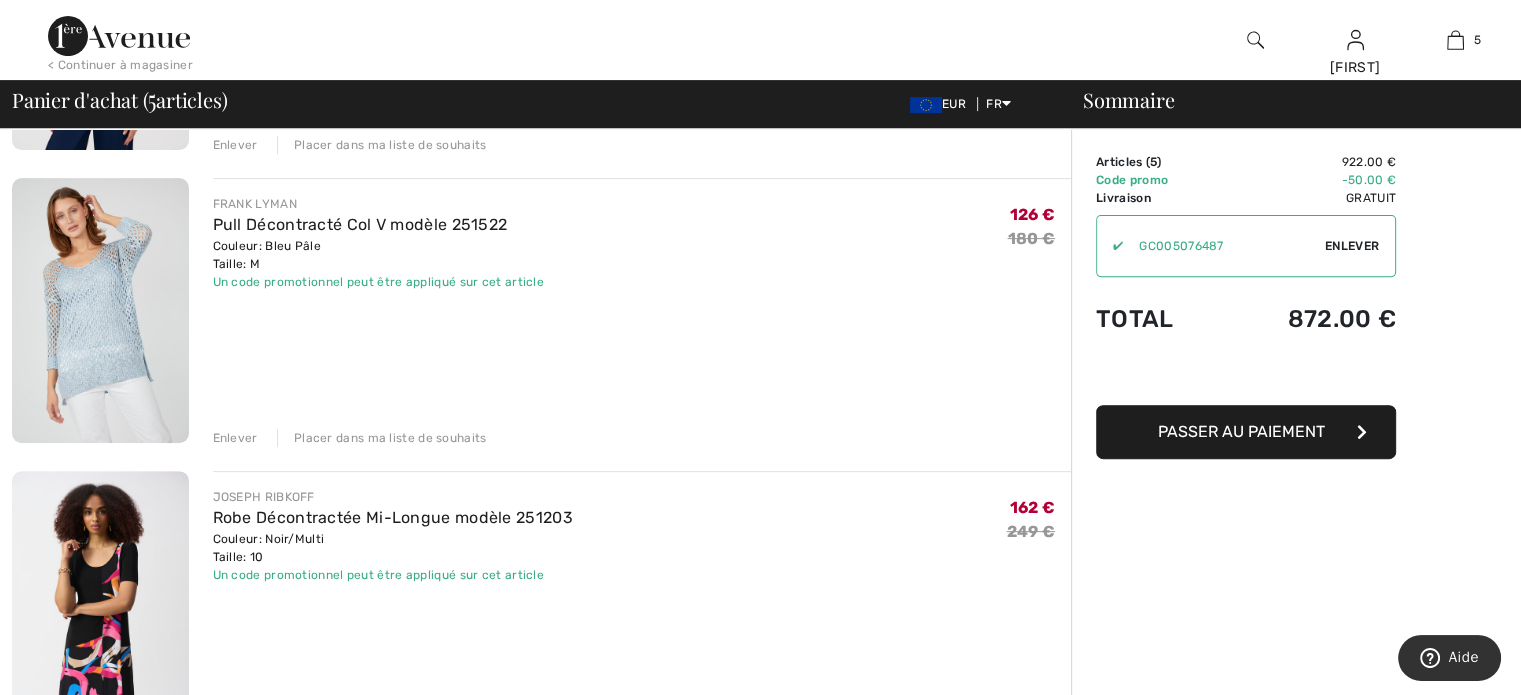 click at bounding box center (100, 310) 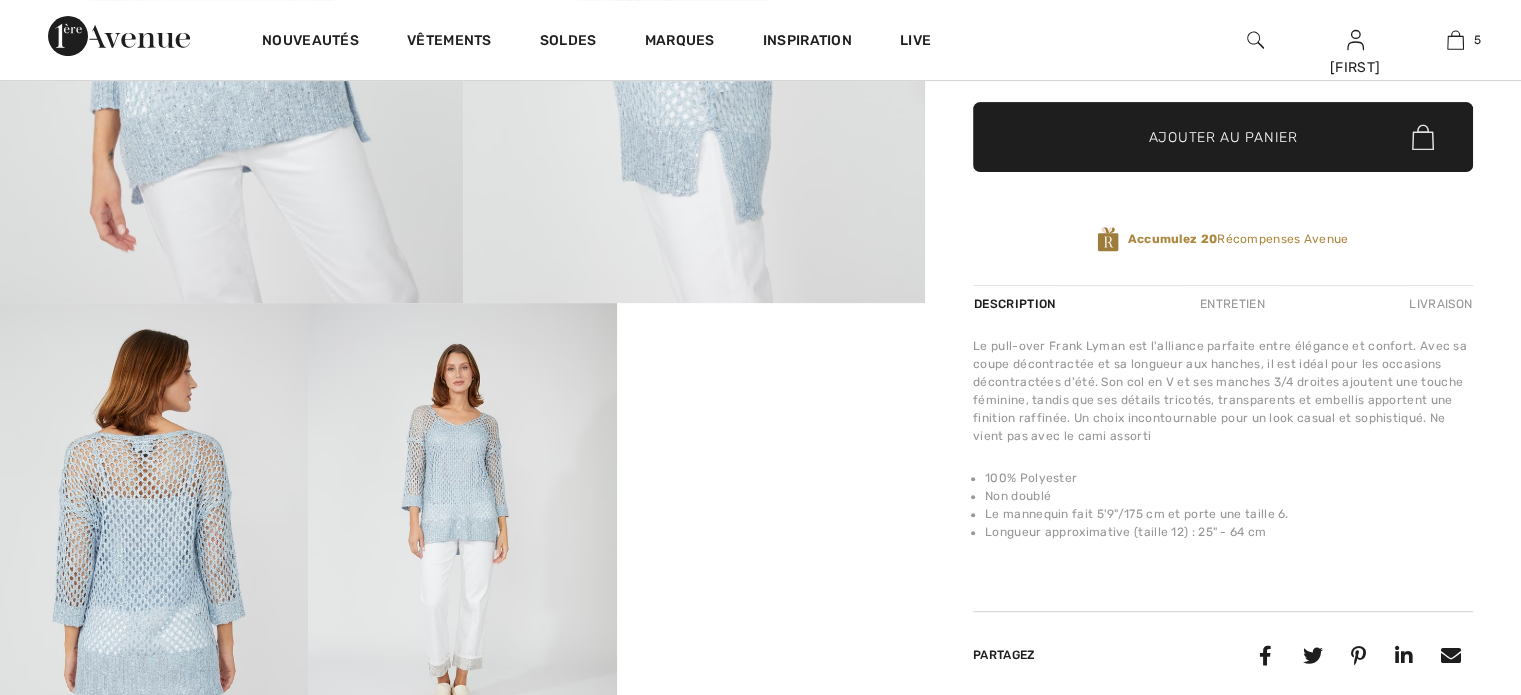 scroll, scrollTop: 679, scrollLeft: 0, axis: vertical 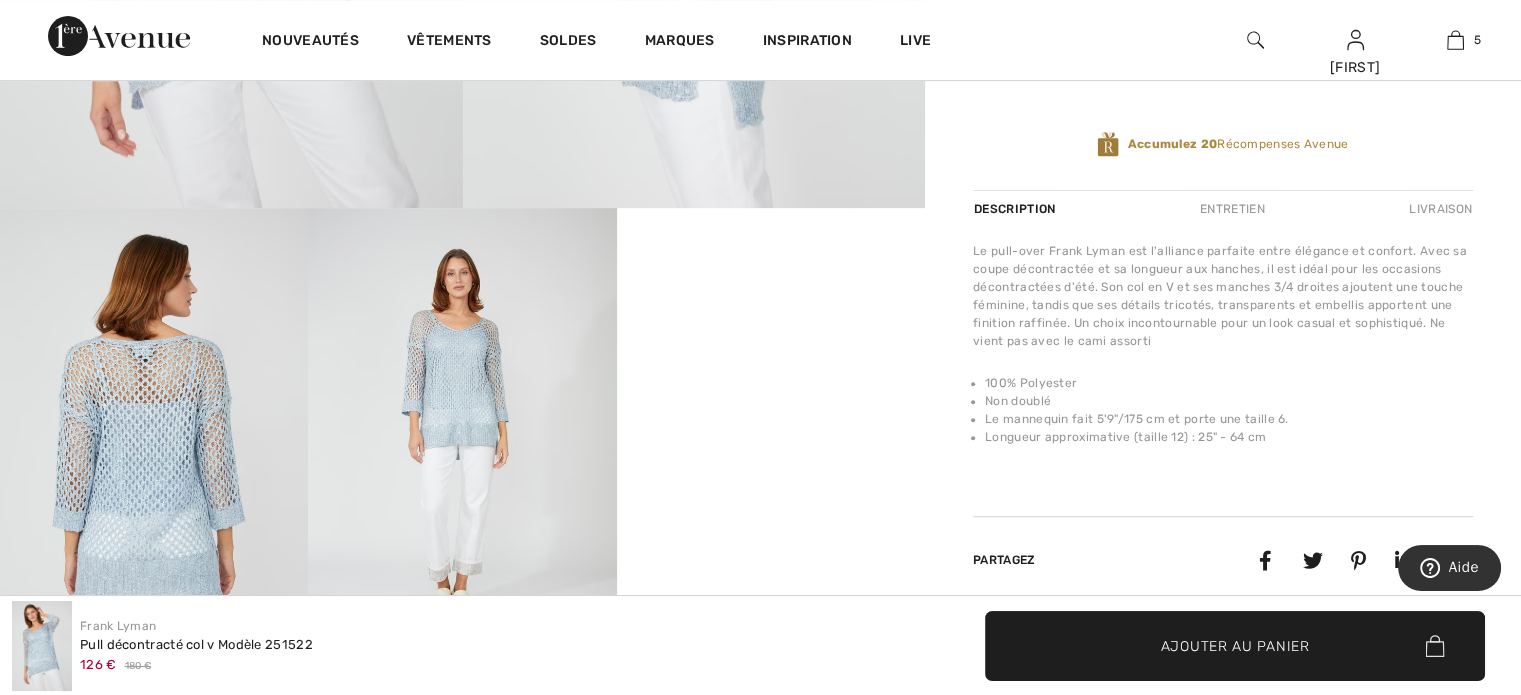 click on "Your browser does not support the video tag." at bounding box center [771, 285] 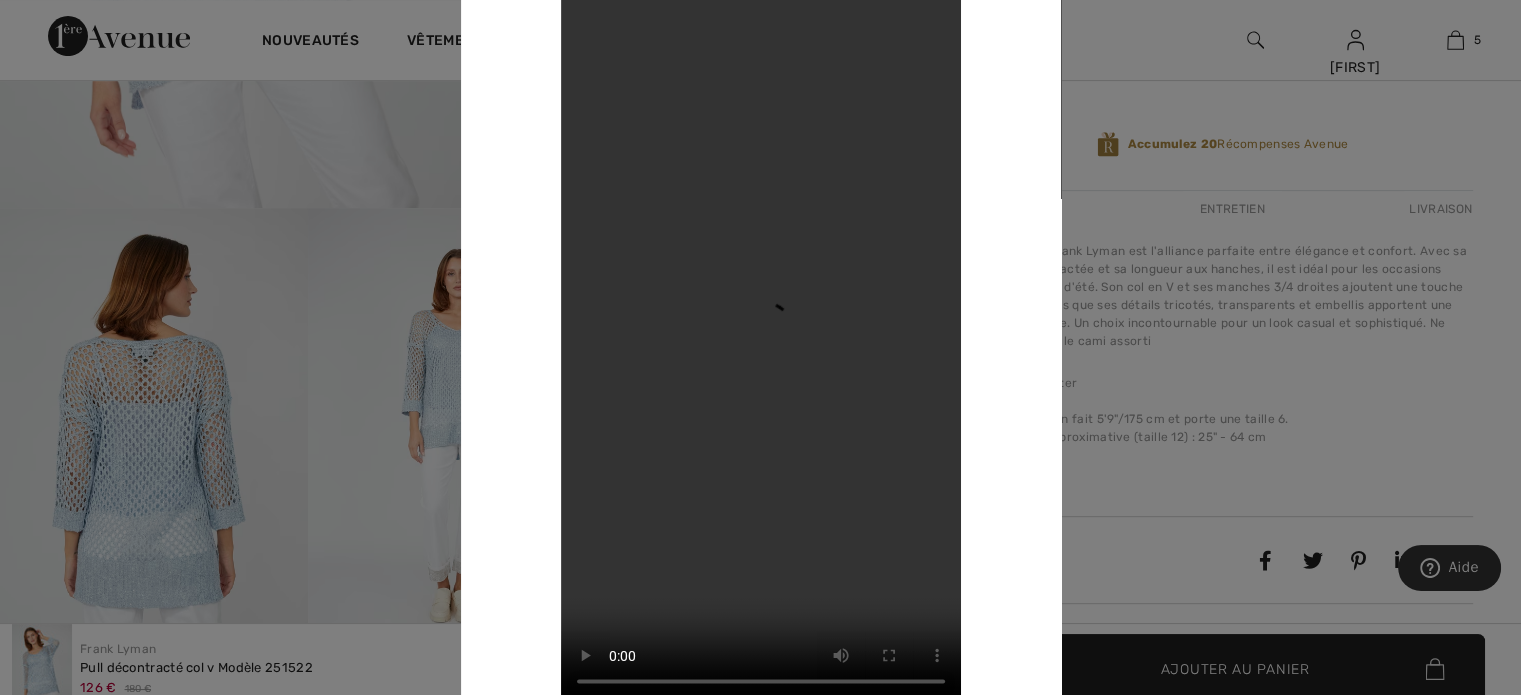scroll, scrollTop: 200, scrollLeft: 0, axis: vertical 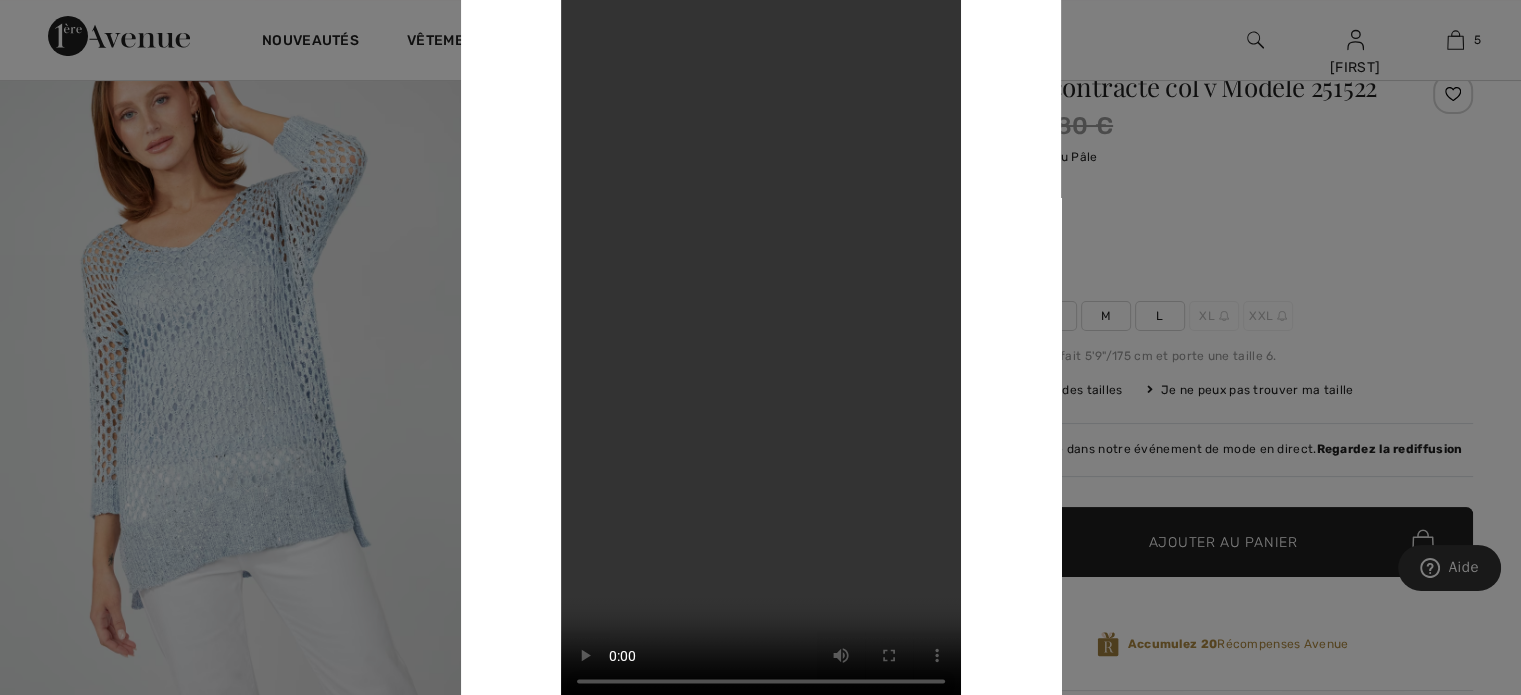 click at bounding box center [760, 347] 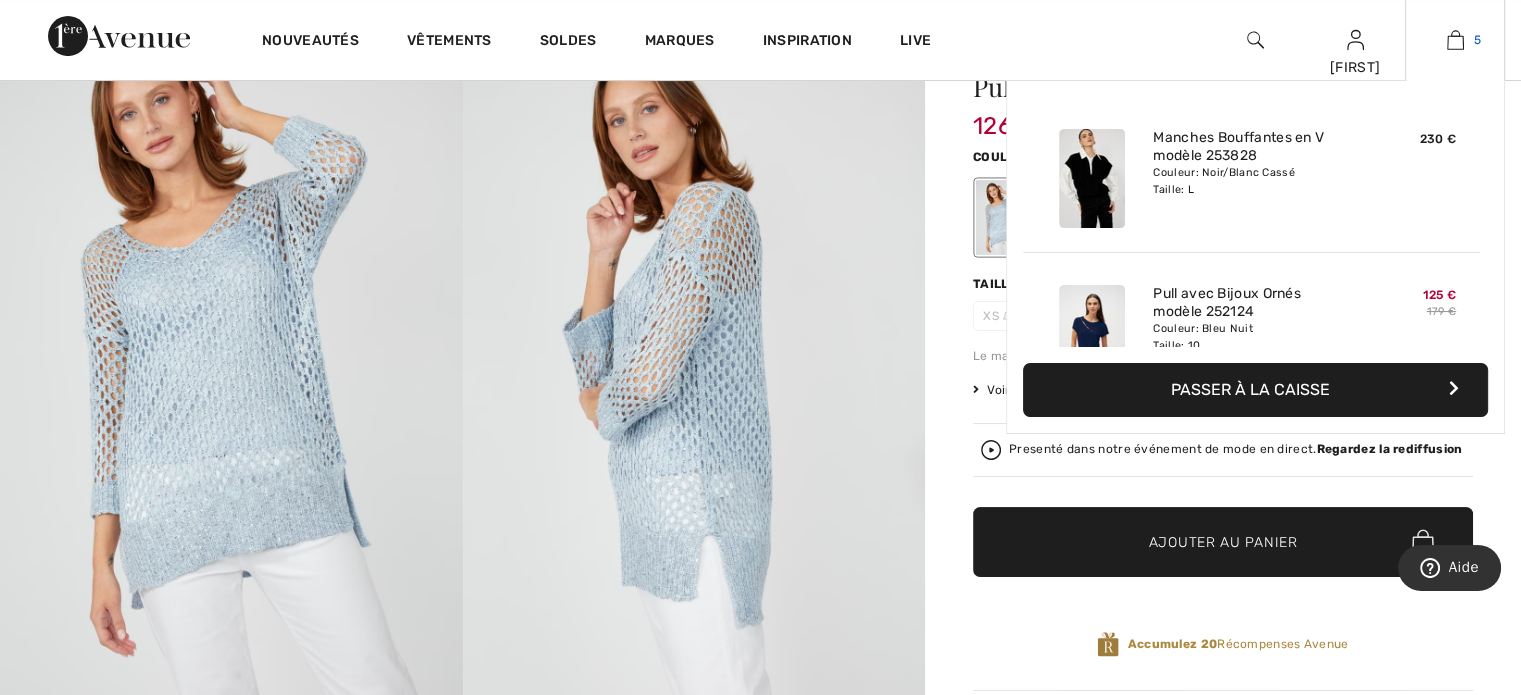 click at bounding box center [1455, 40] 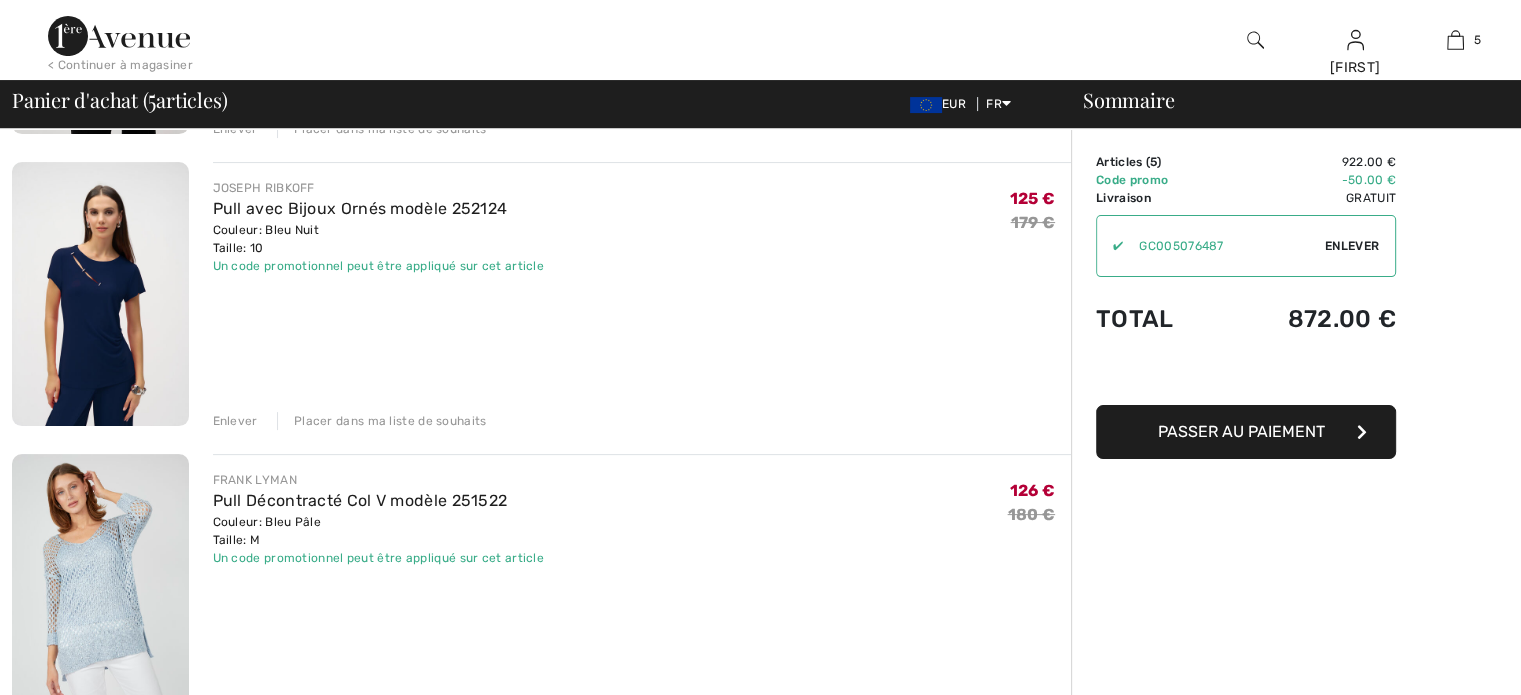 scroll, scrollTop: 0, scrollLeft: 0, axis: both 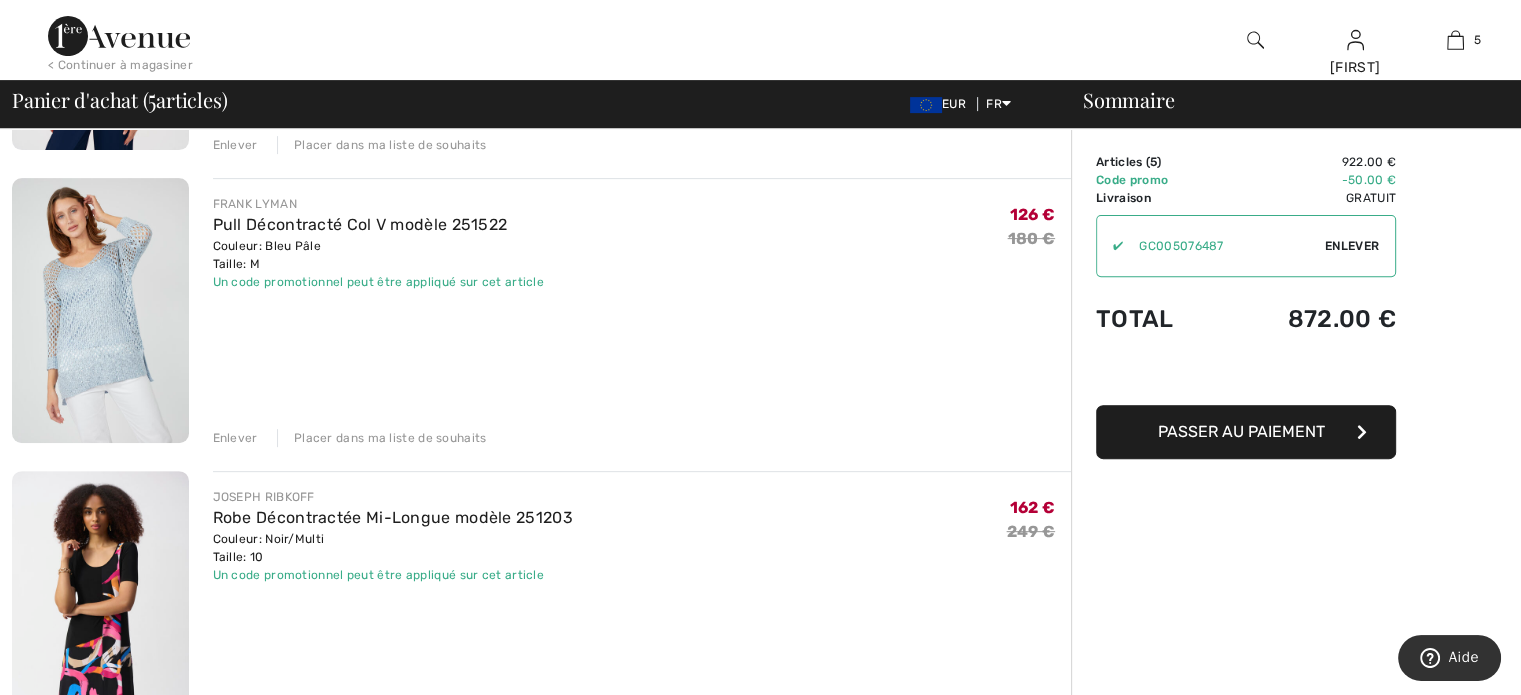 click on "Enlever" at bounding box center (235, 438) 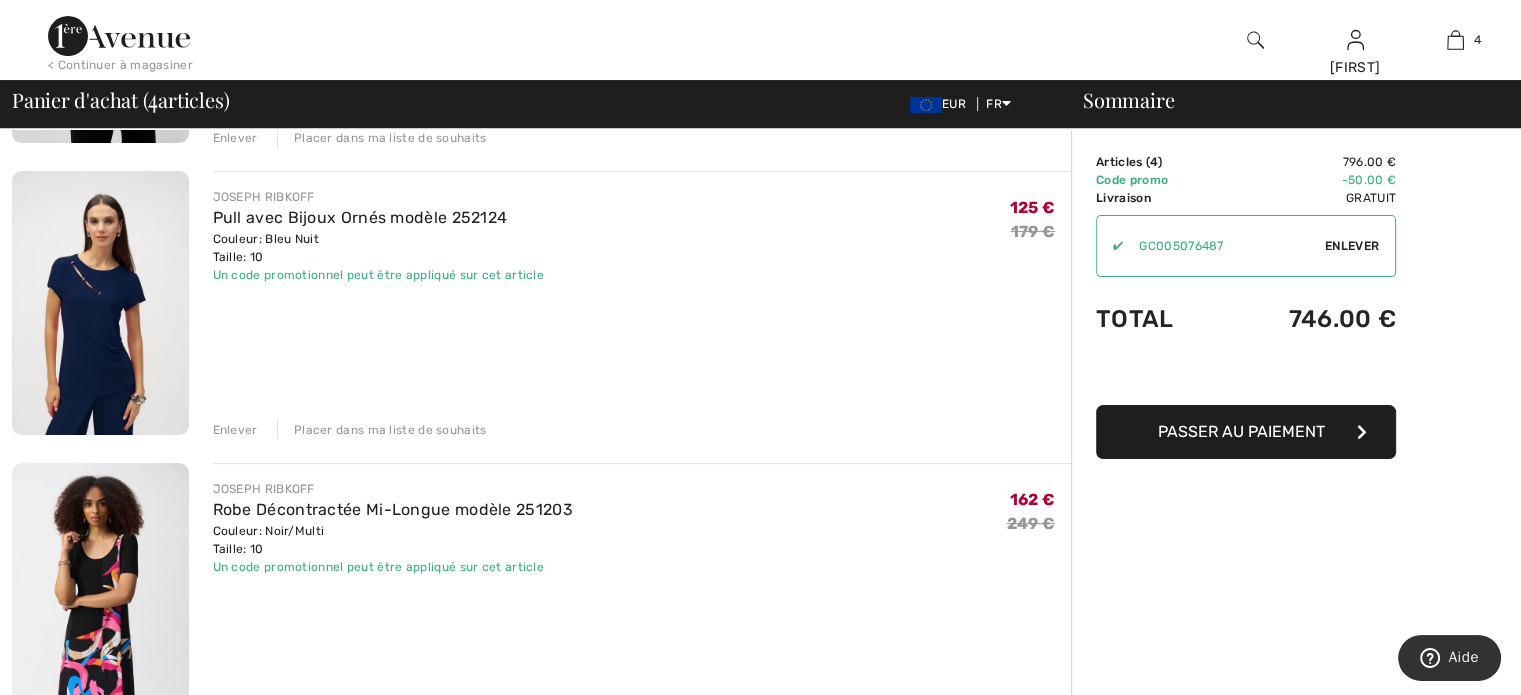 scroll, scrollTop: 400, scrollLeft: 0, axis: vertical 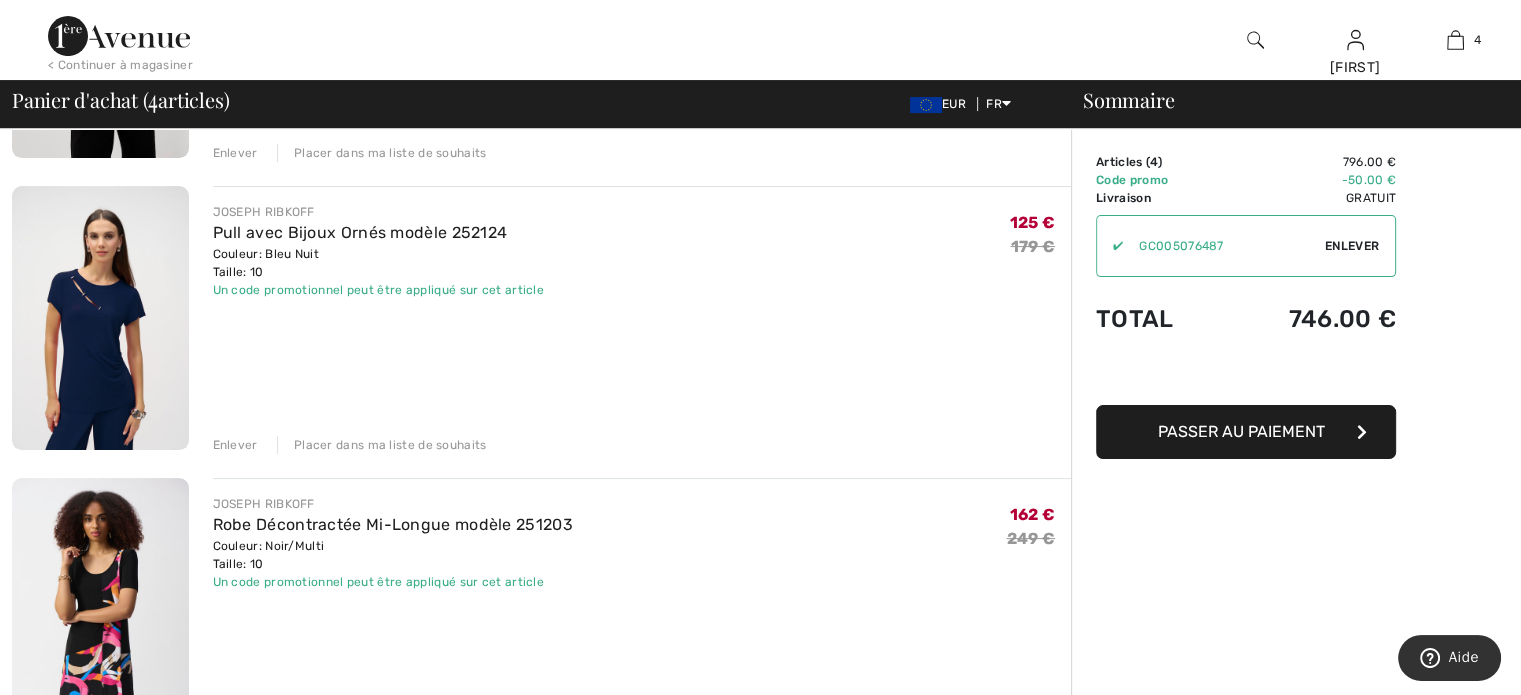 click on "Enlever" at bounding box center [235, 445] 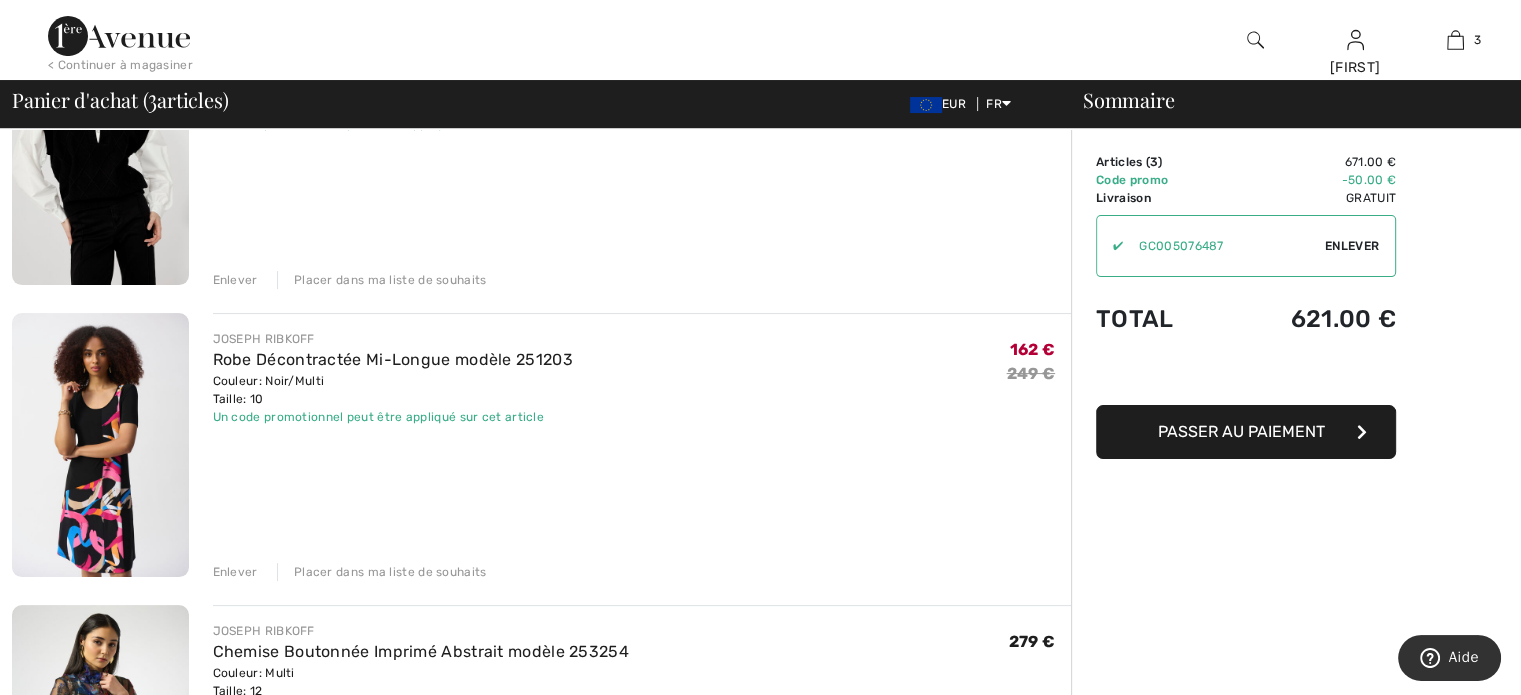 scroll, scrollTop: 307, scrollLeft: 0, axis: vertical 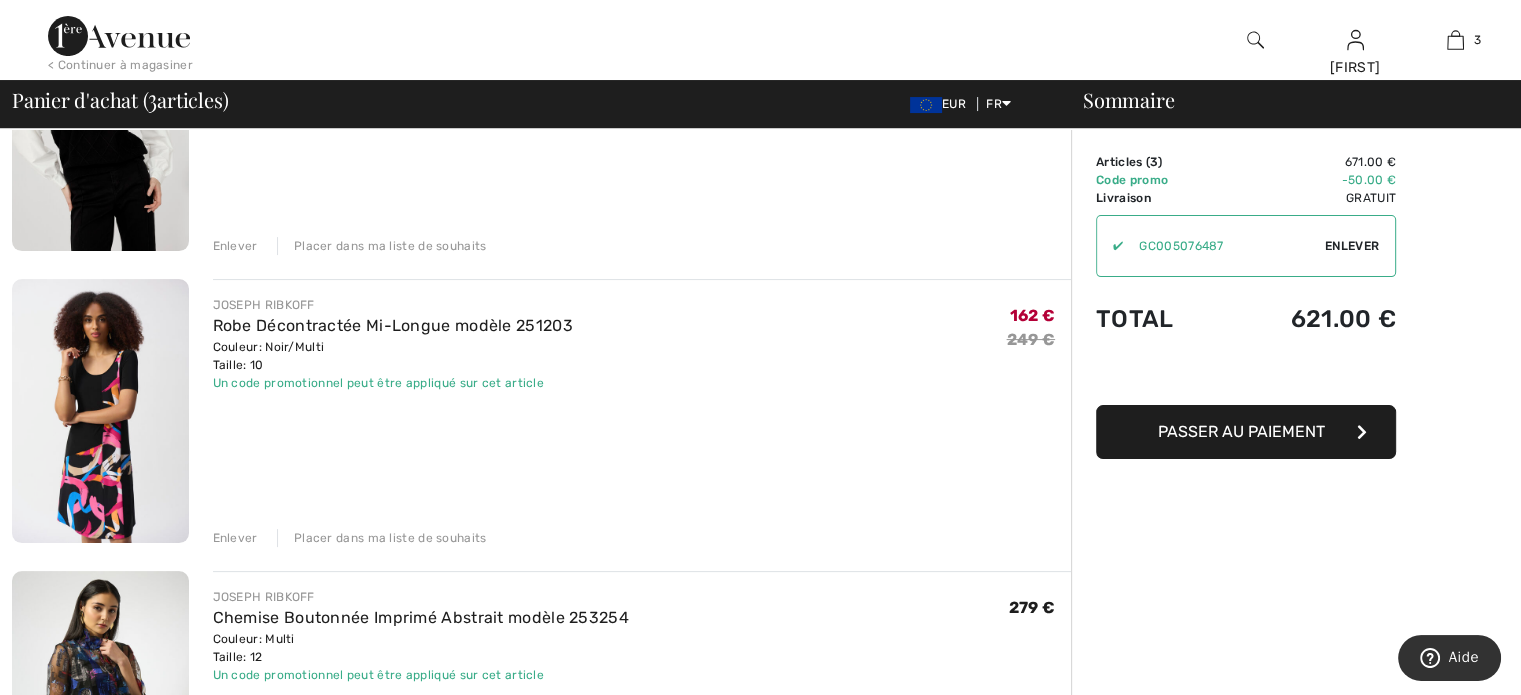 click on "Enlever" at bounding box center (235, 538) 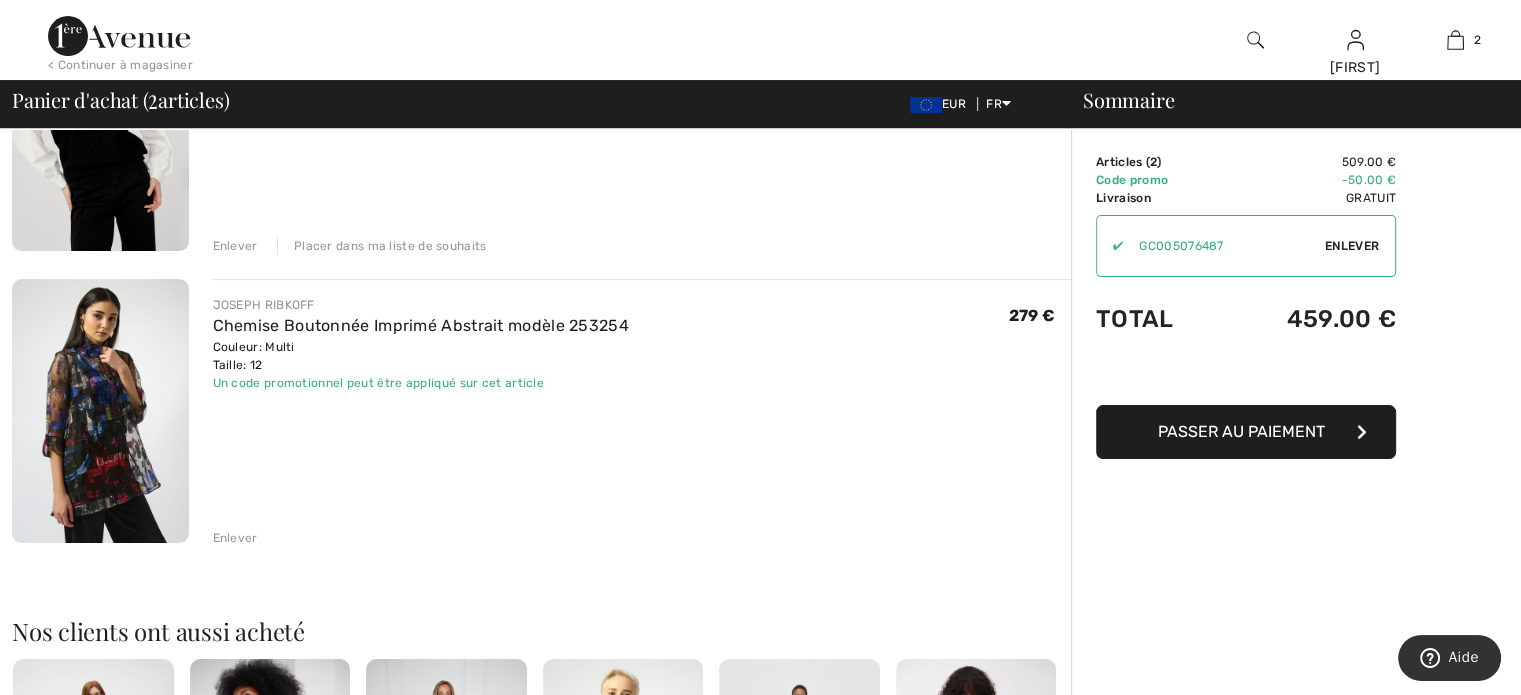 scroll, scrollTop: 107, scrollLeft: 0, axis: vertical 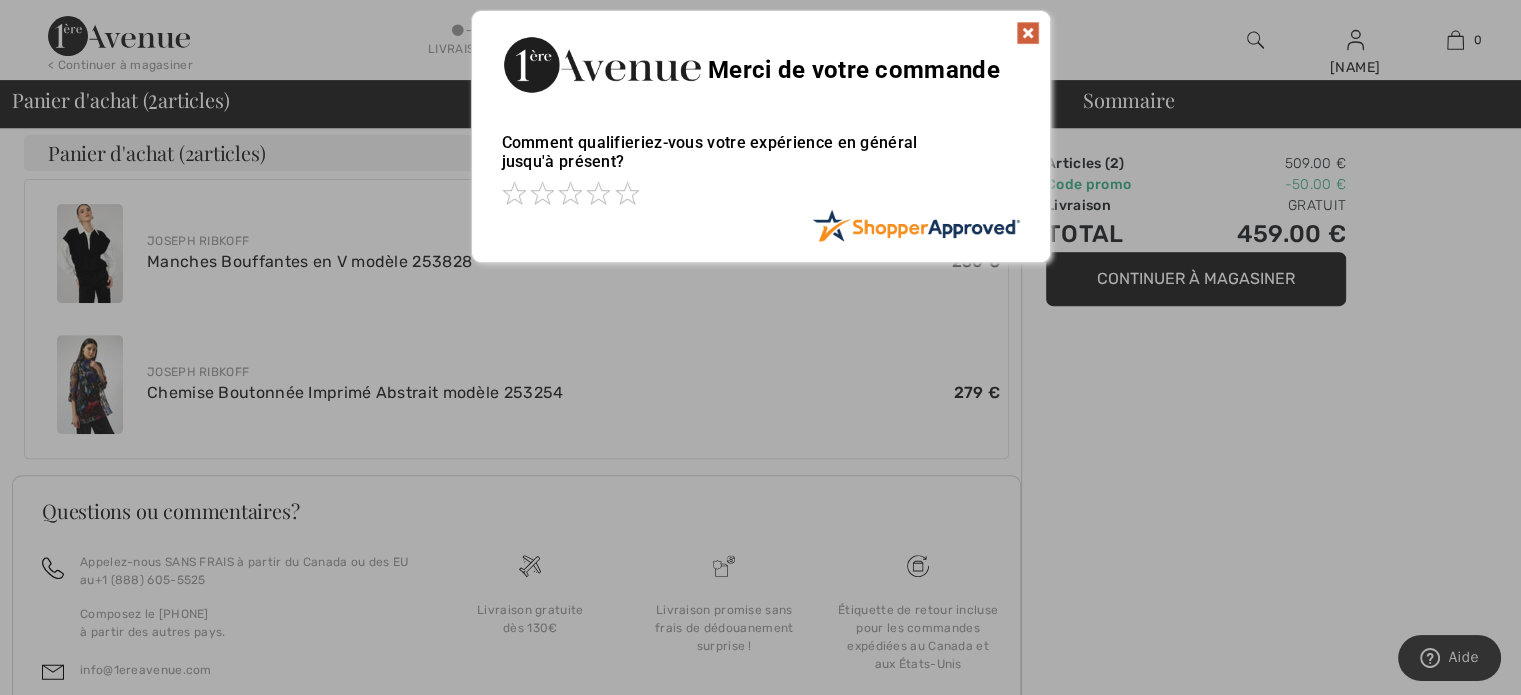 click at bounding box center [1028, 33] 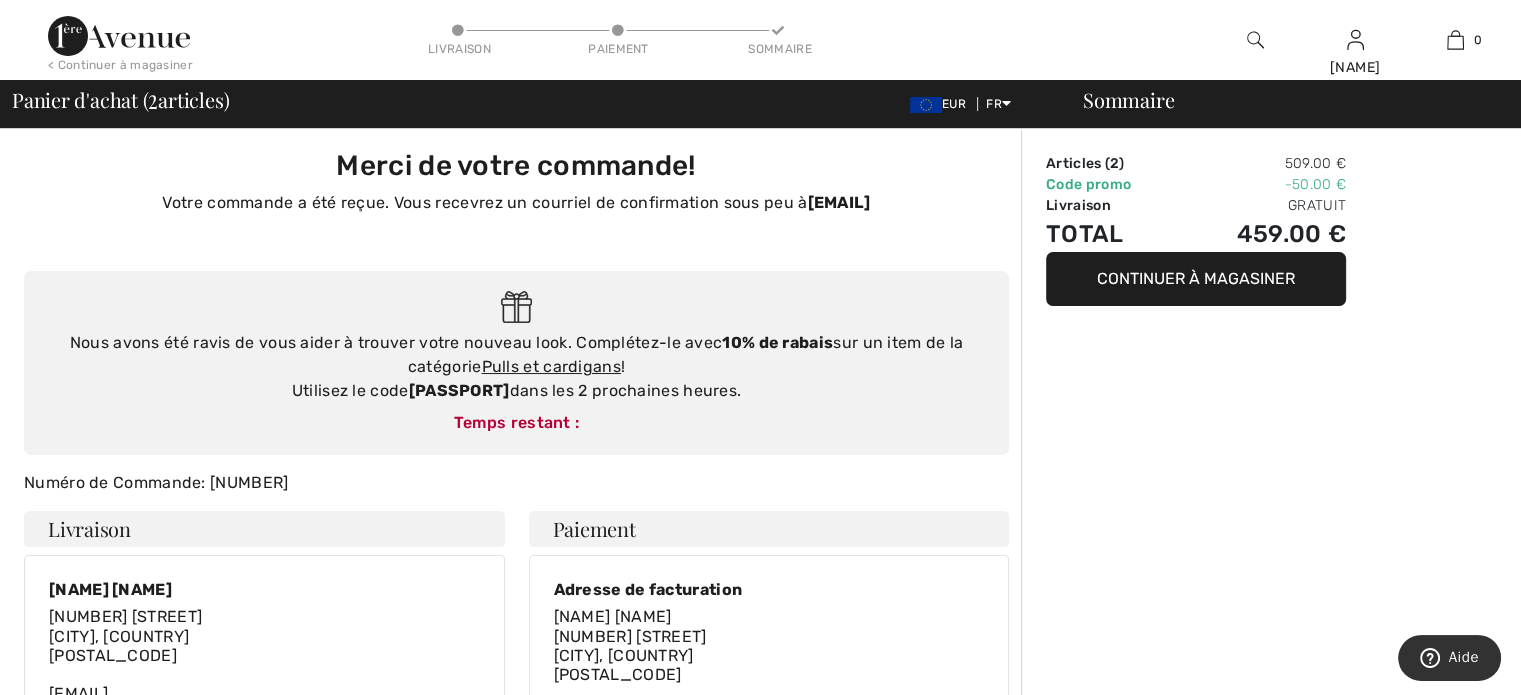 scroll, scrollTop: 0, scrollLeft: 0, axis: both 